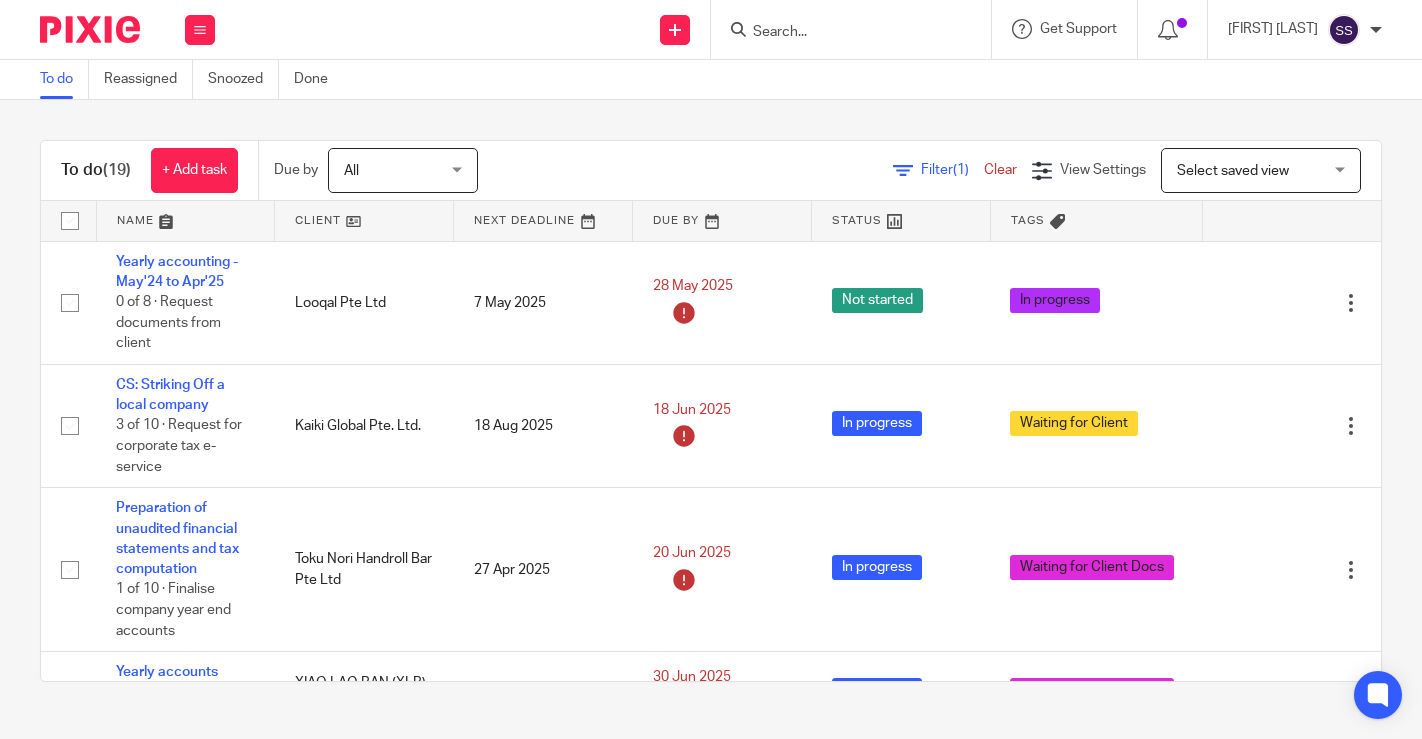 scroll, scrollTop: 0, scrollLeft: 0, axis: both 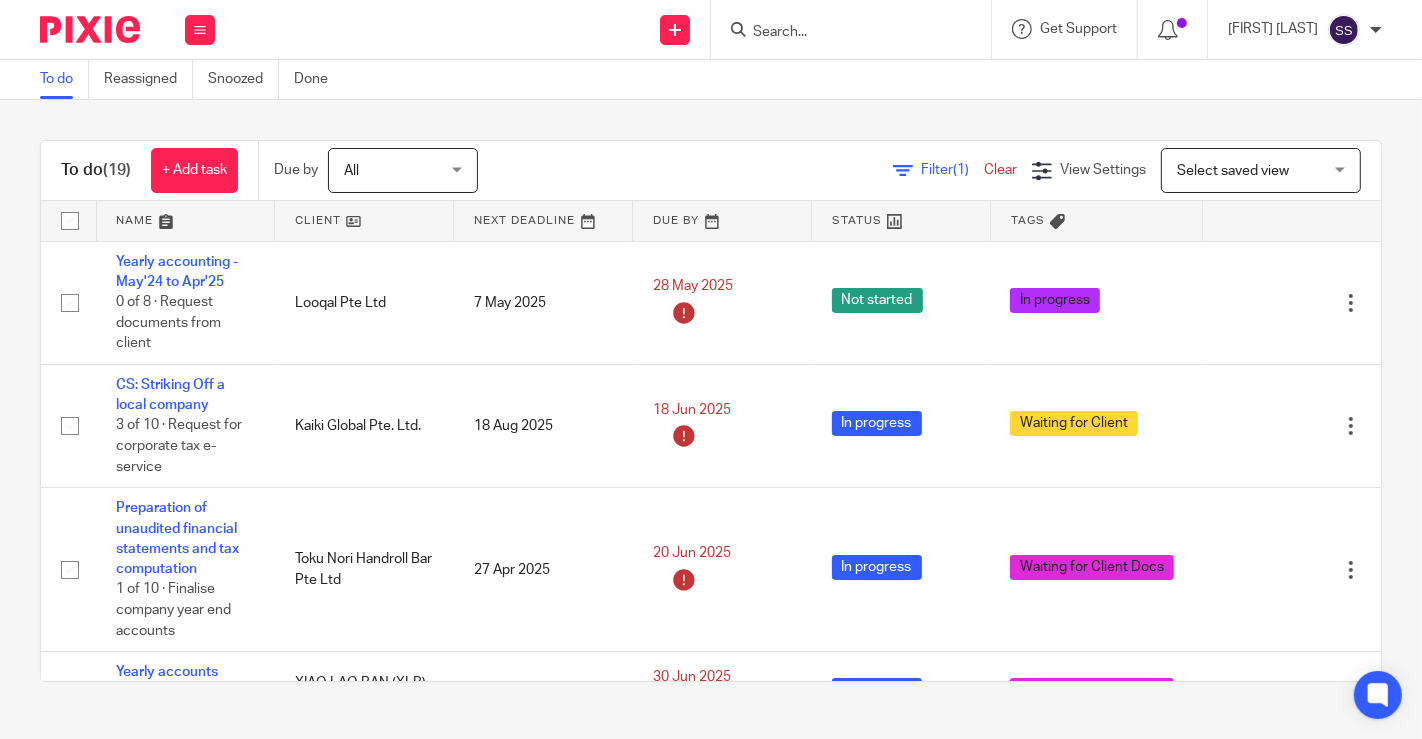 click at bounding box center [364, 221] 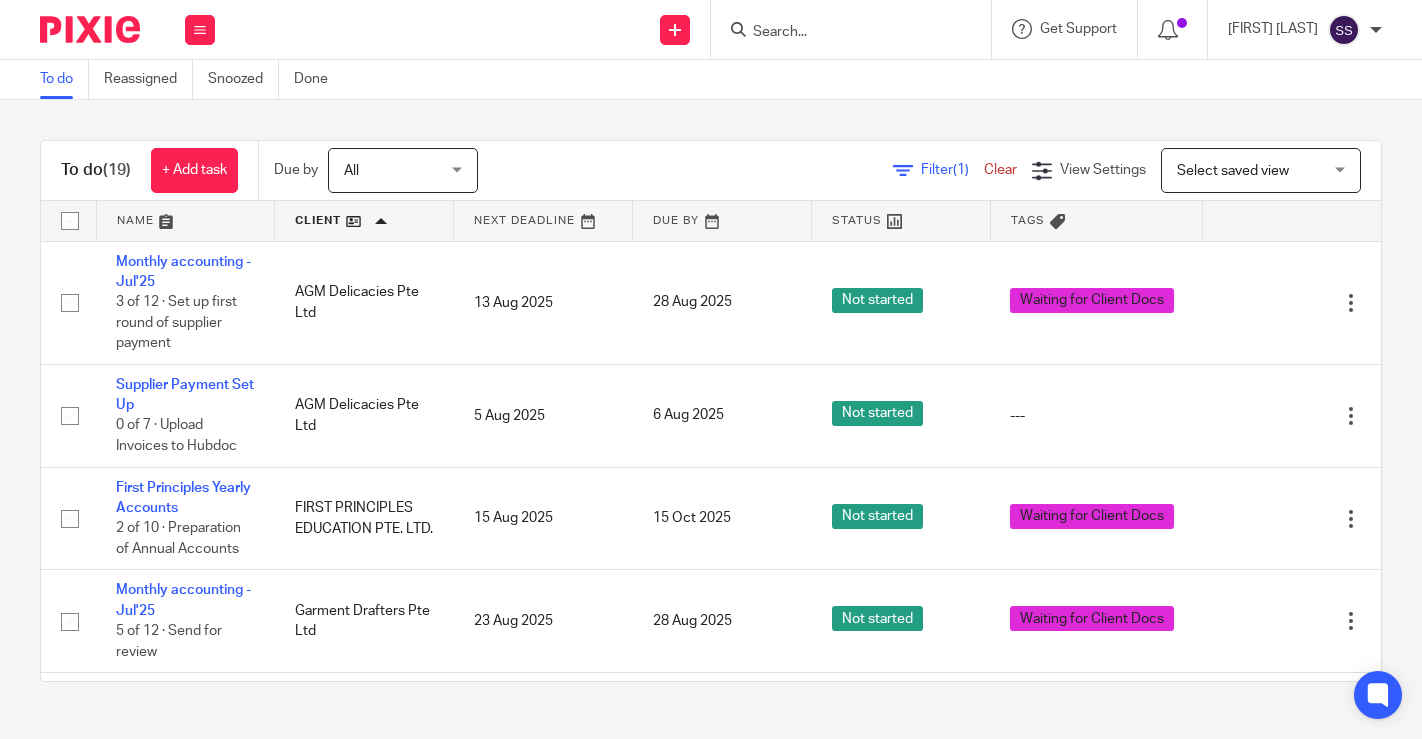 scroll, scrollTop: 0, scrollLeft: 0, axis: both 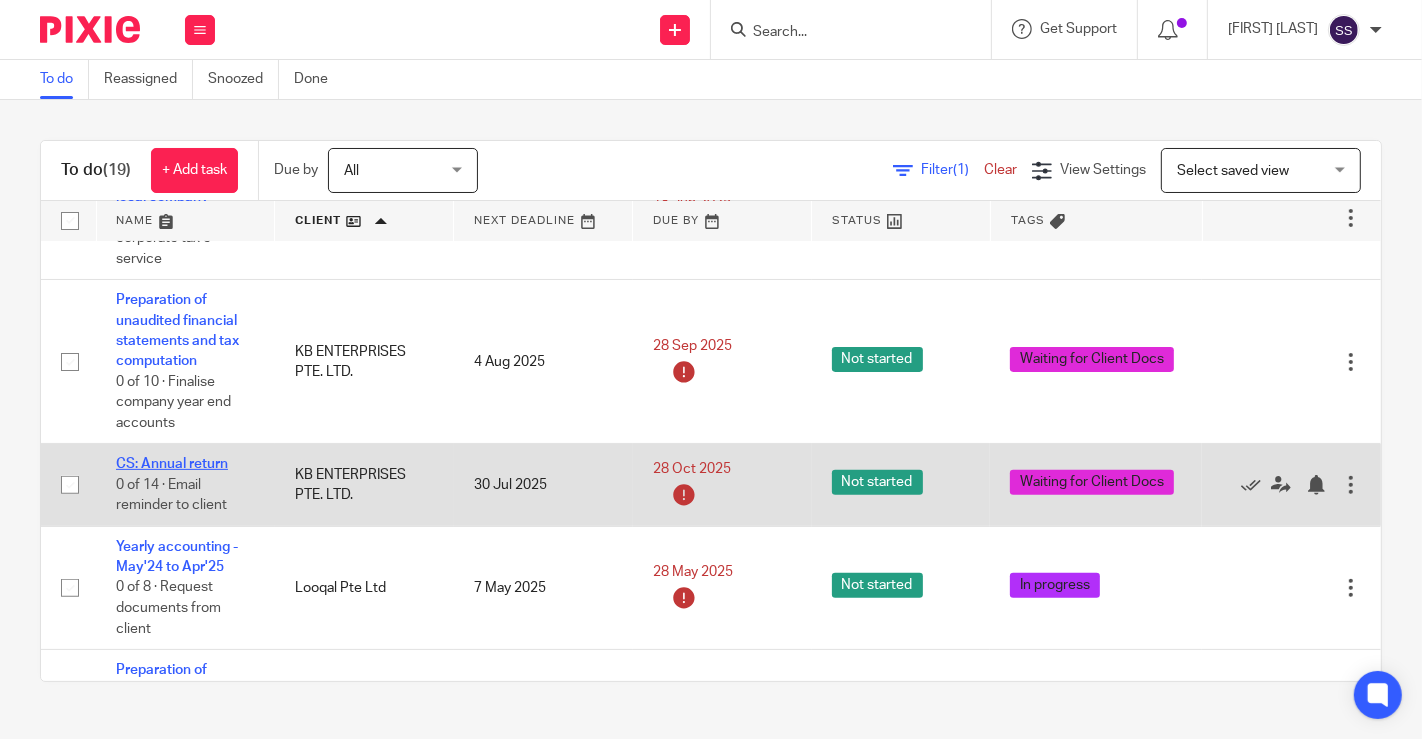 click on "CS: Annual return" at bounding box center [172, 464] 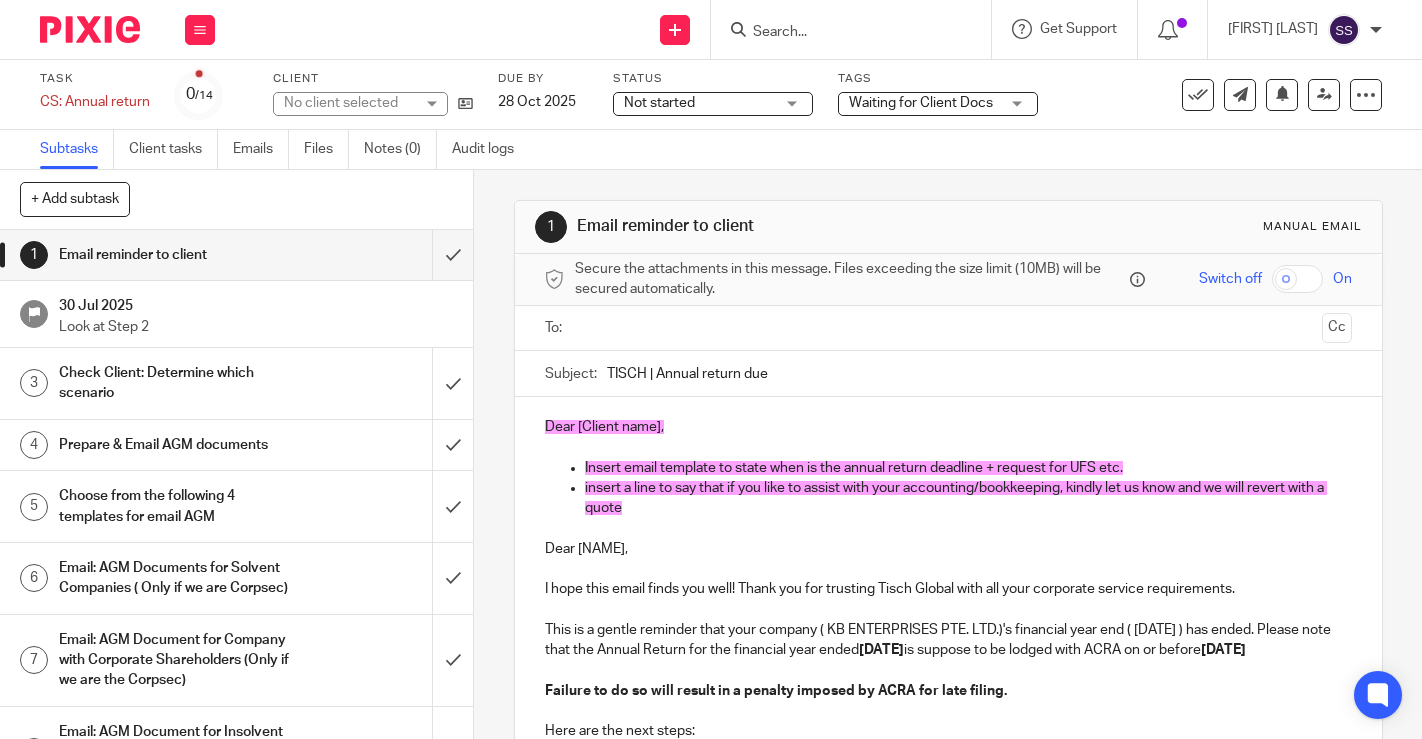 scroll, scrollTop: 0, scrollLeft: 0, axis: both 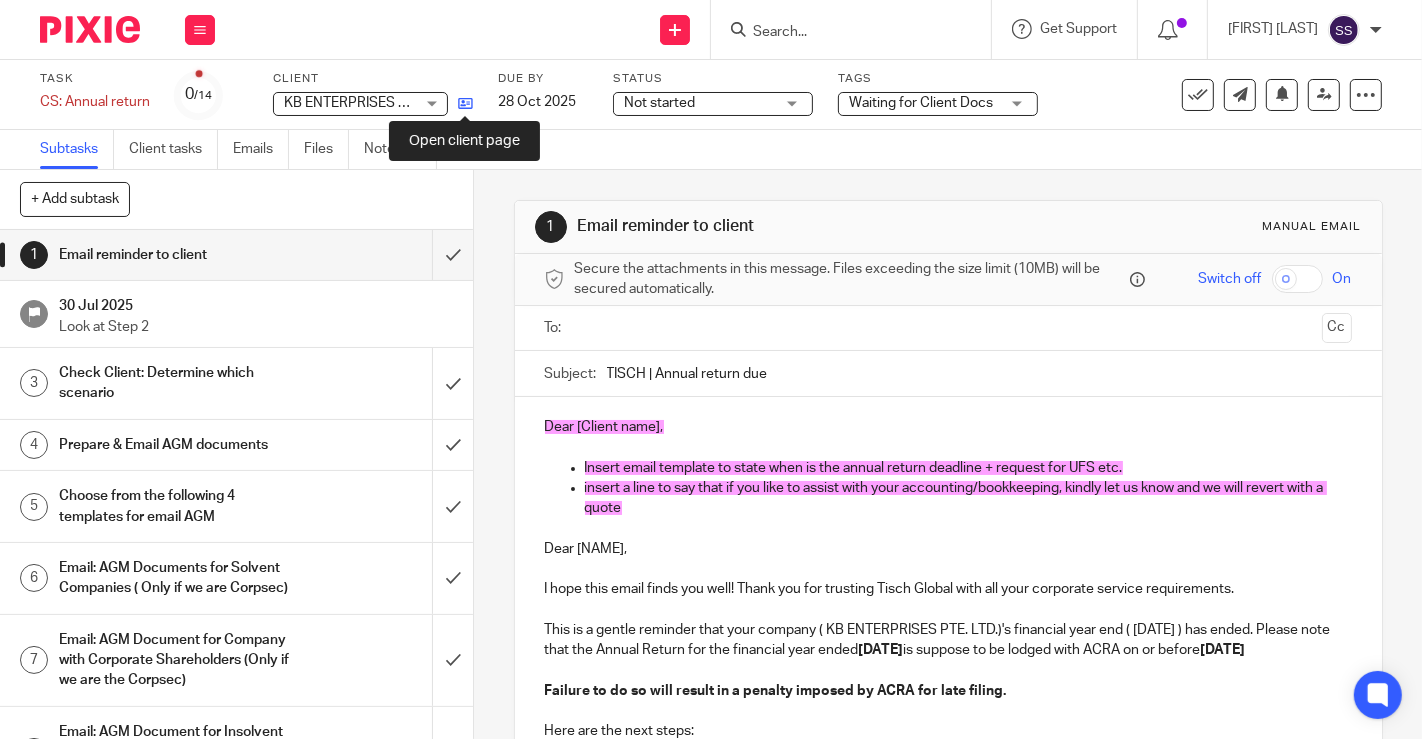 click at bounding box center (465, 103) 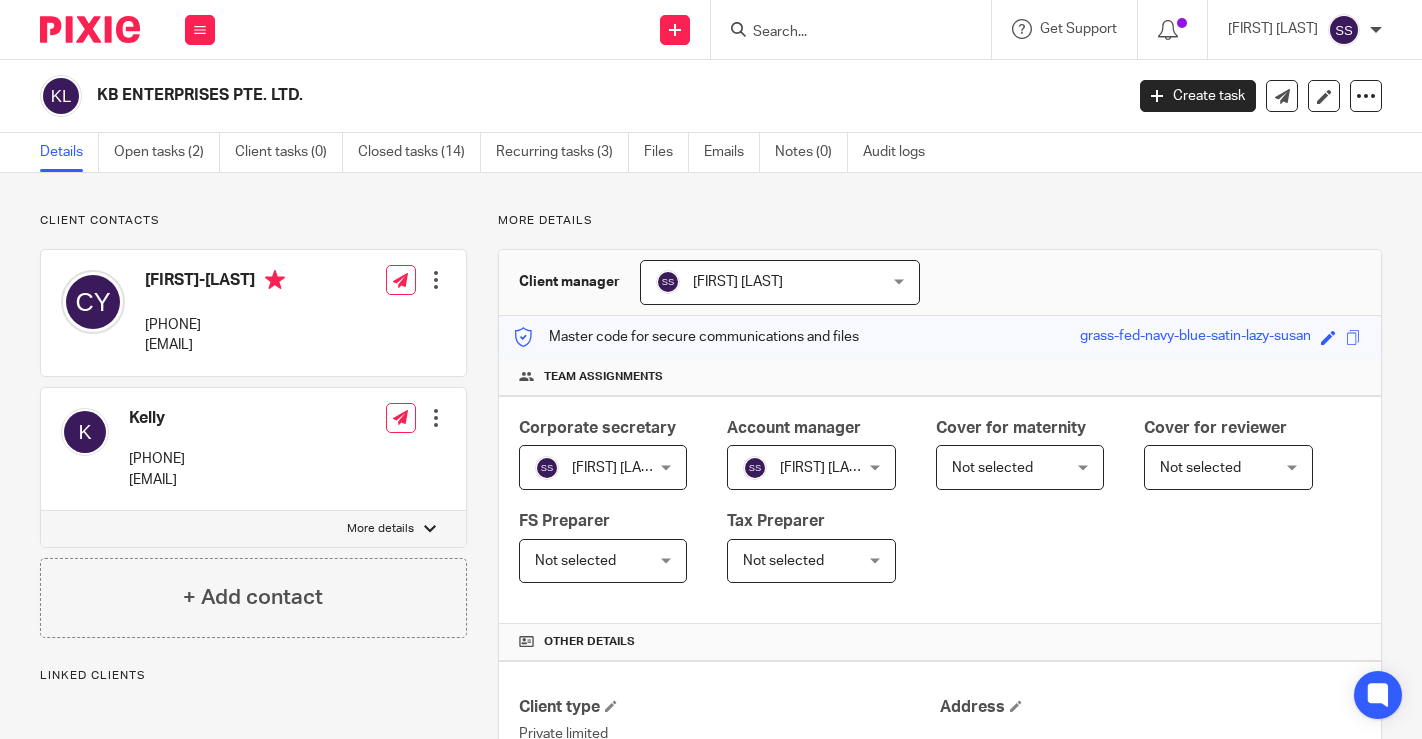 scroll, scrollTop: 0, scrollLeft: 0, axis: both 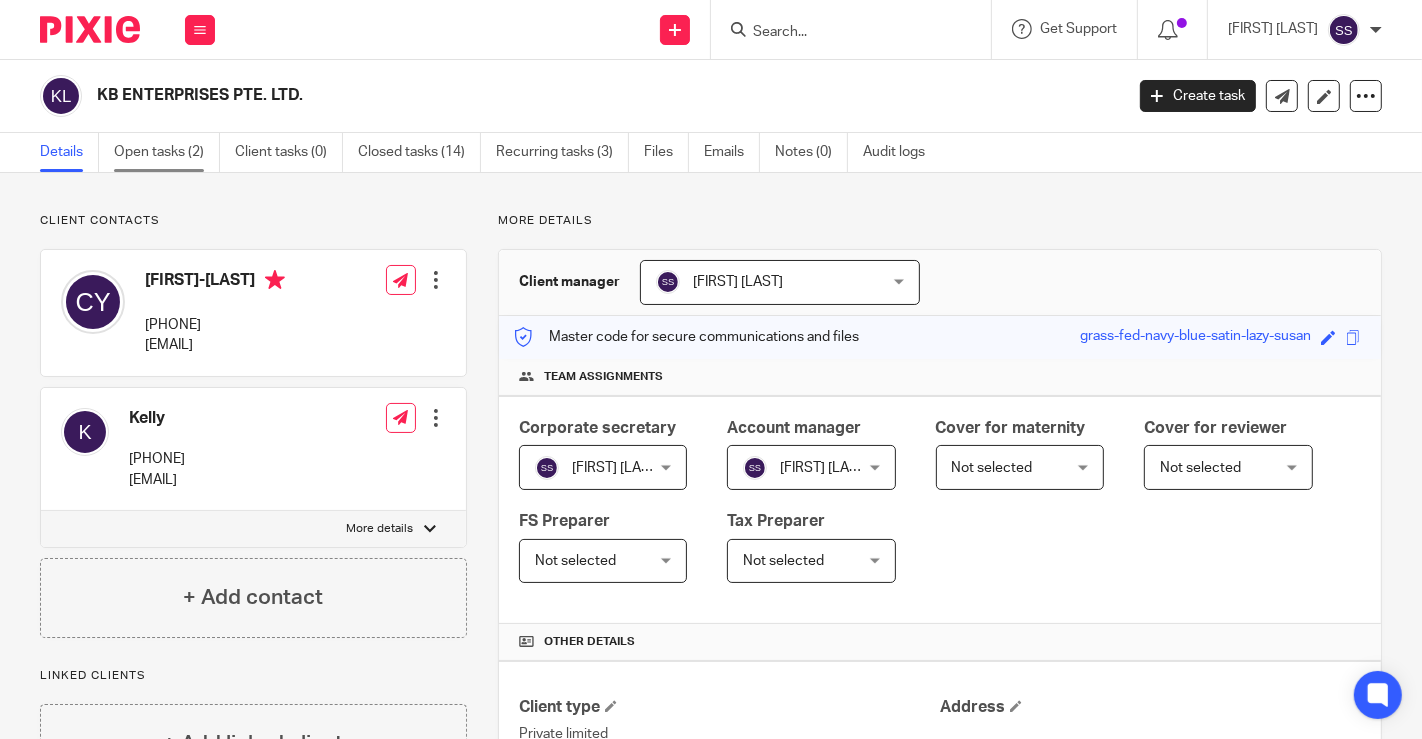 click on "Open tasks (2)" at bounding box center (167, 152) 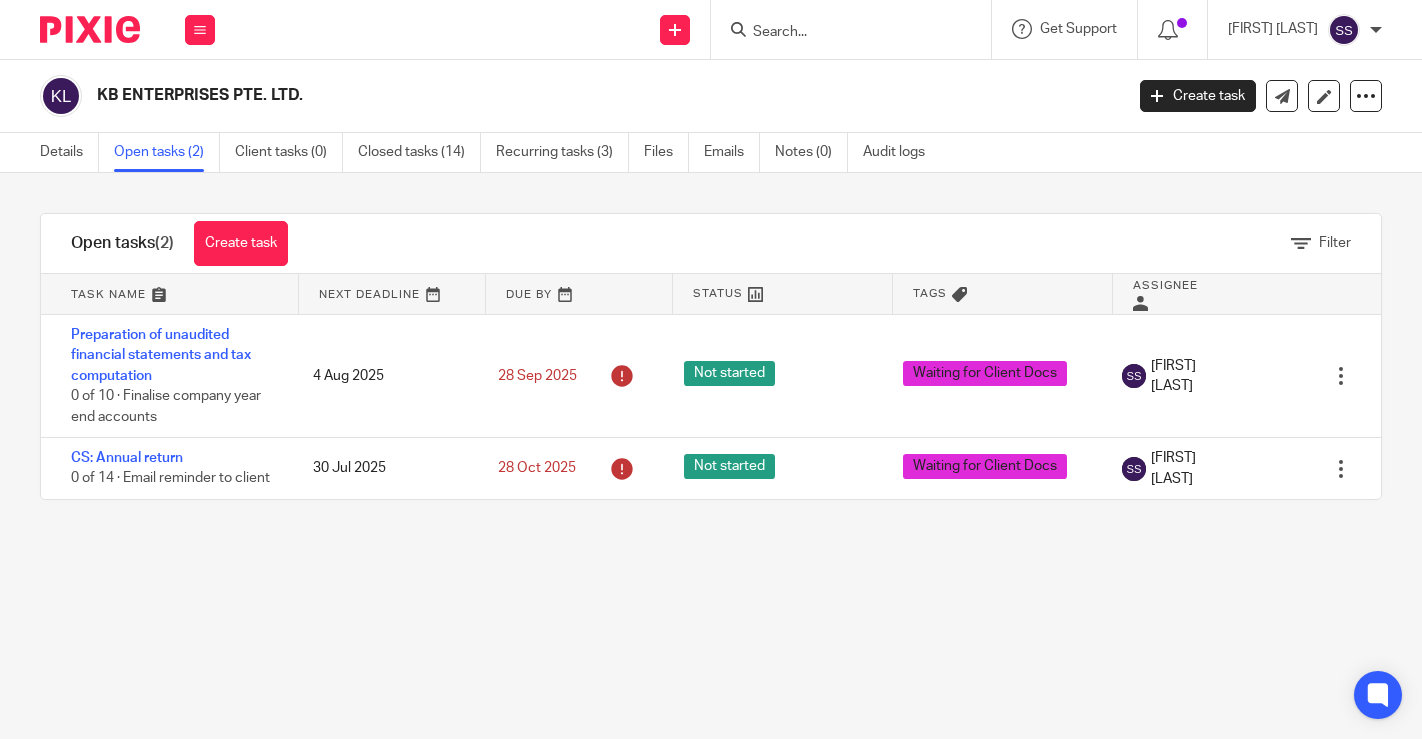 scroll, scrollTop: 0, scrollLeft: 0, axis: both 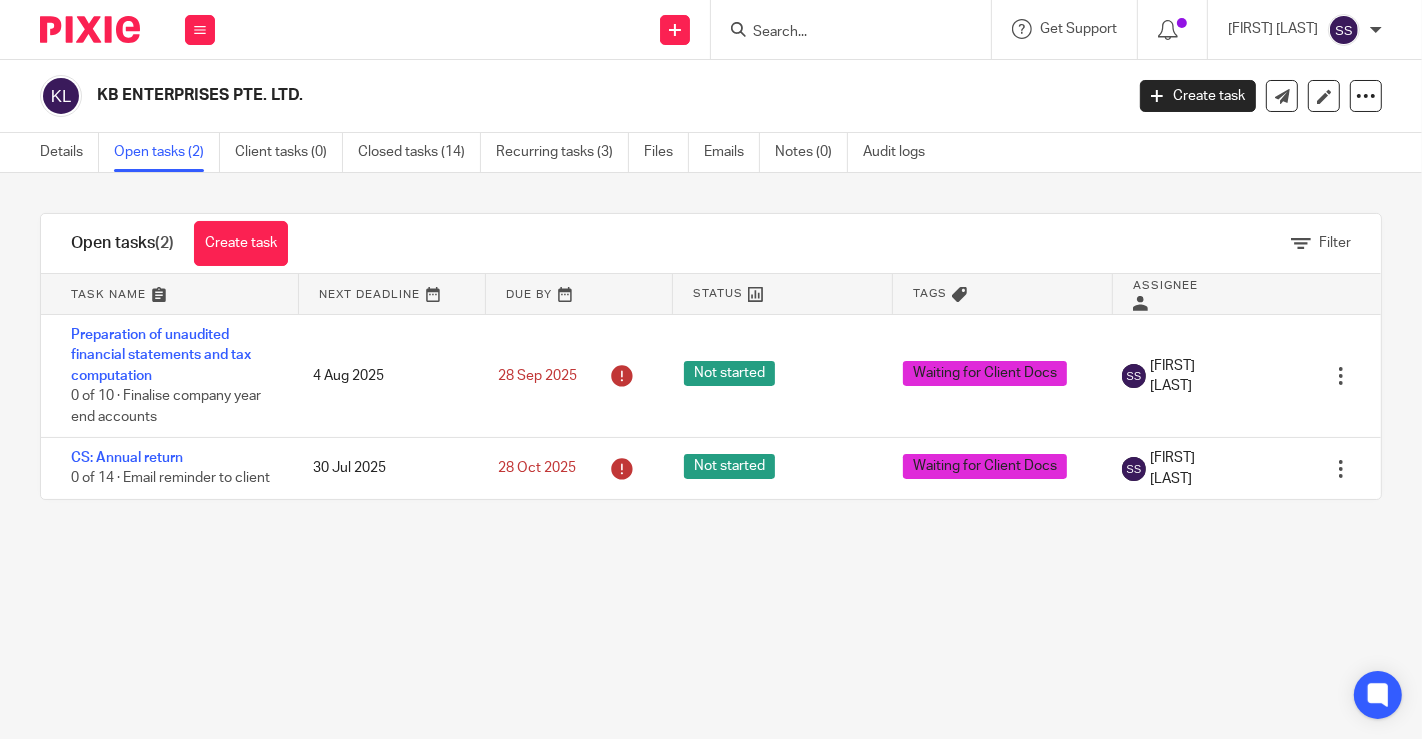 click on "Create task" at bounding box center (1198, 96) 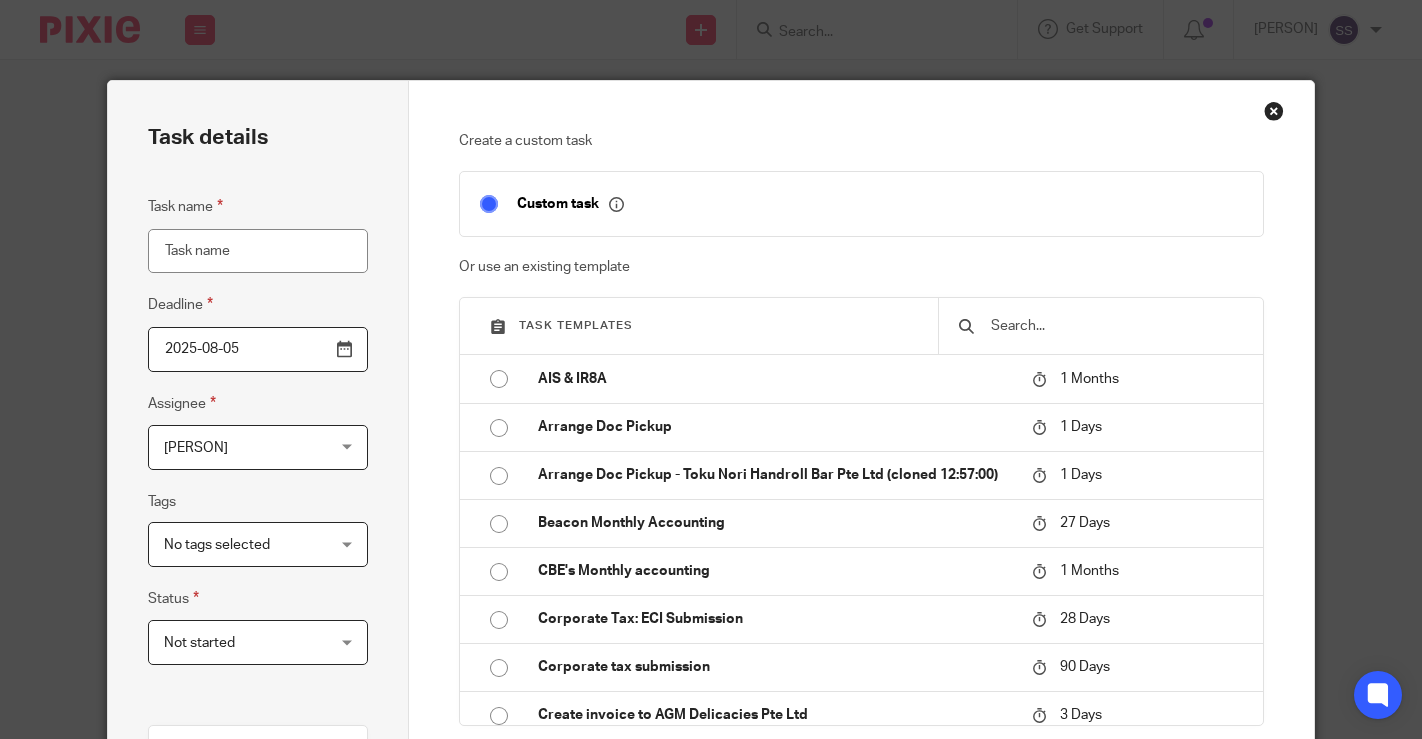 scroll, scrollTop: 0, scrollLeft: 0, axis: both 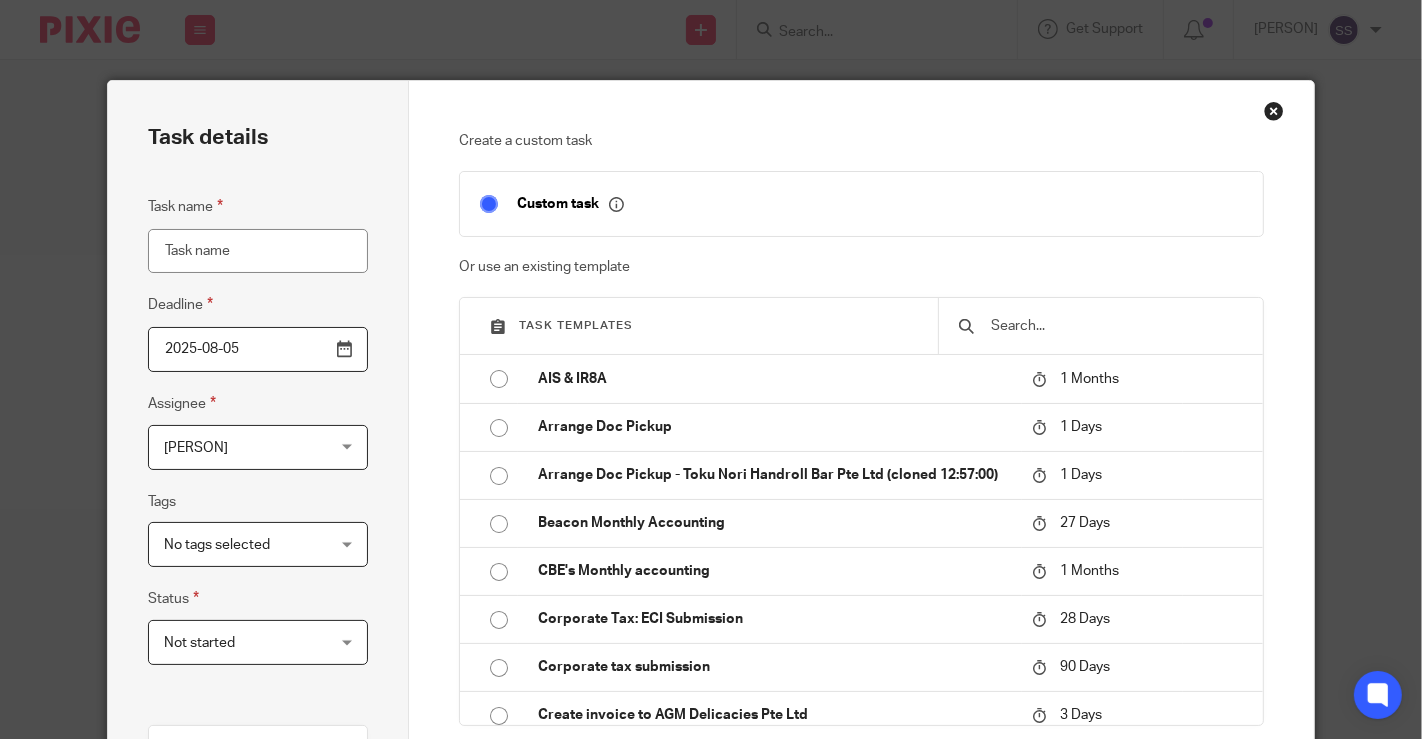 click at bounding box center [1116, 326] 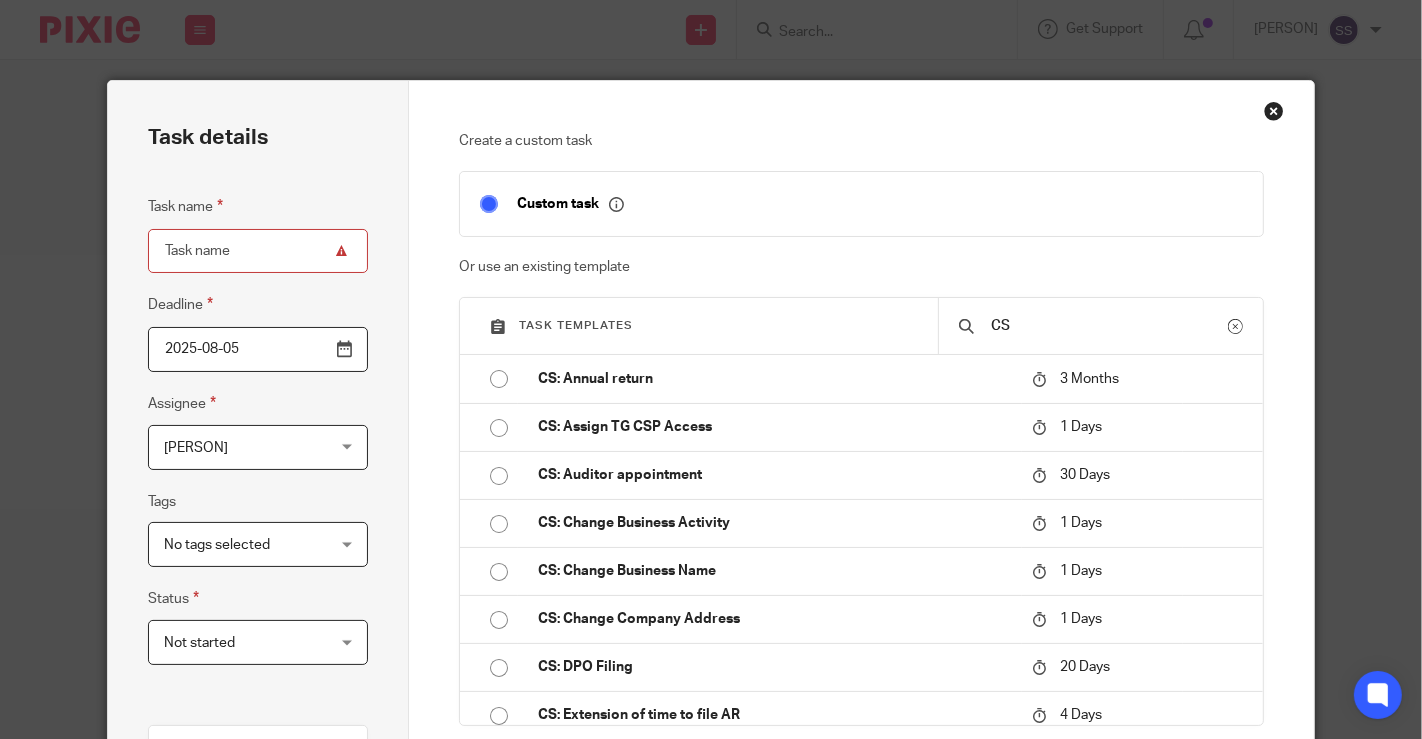 type on "C" 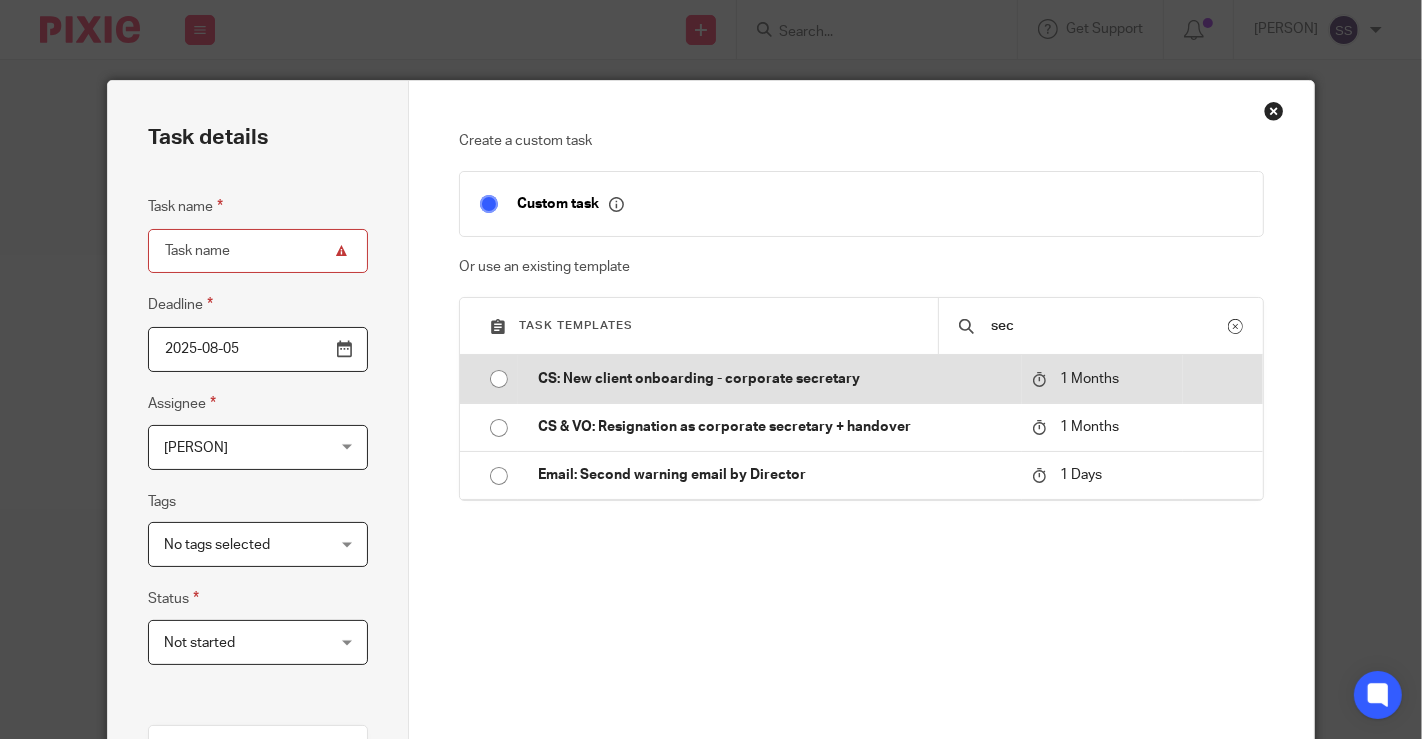type on "sec" 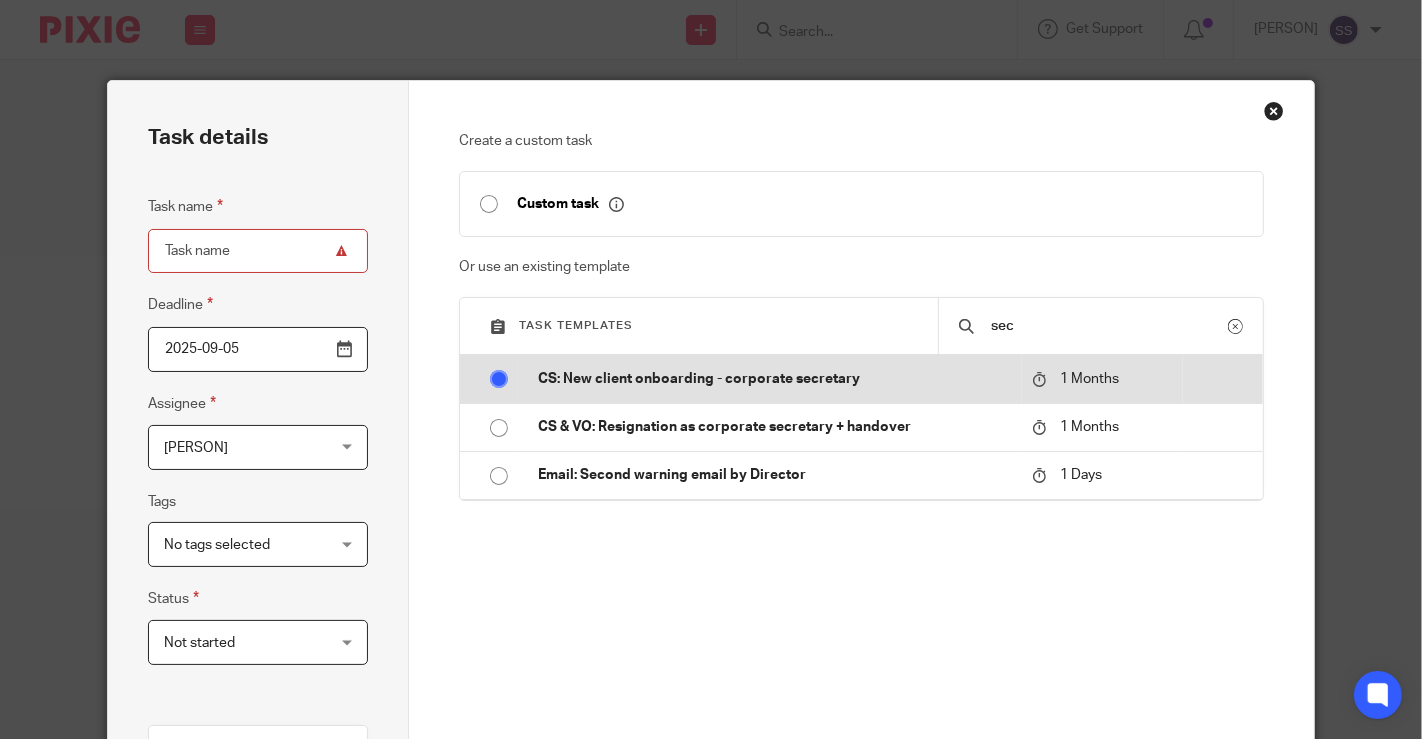 type on "CS: New client onboarding - corporate secretary" 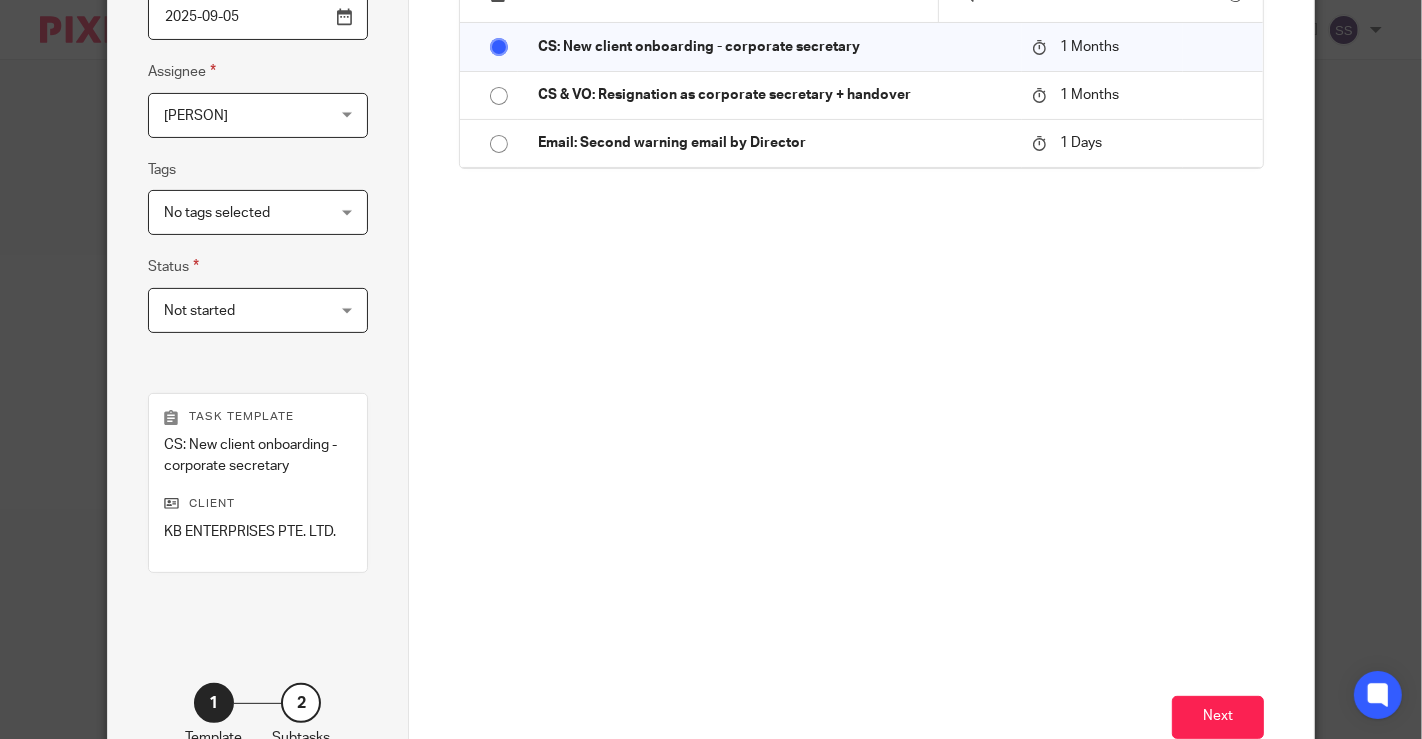 scroll, scrollTop: 350, scrollLeft: 0, axis: vertical 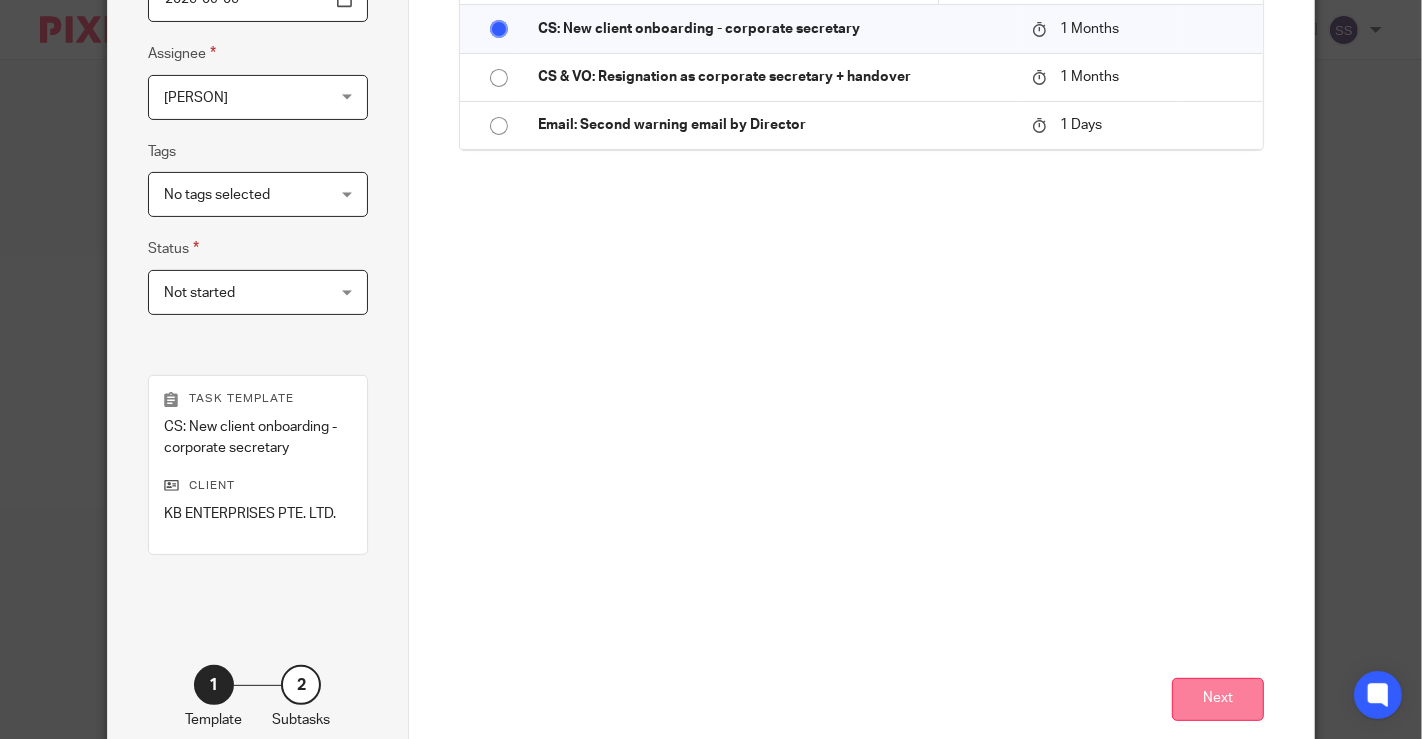 click on "Next" at bounding box center [1218, 699] 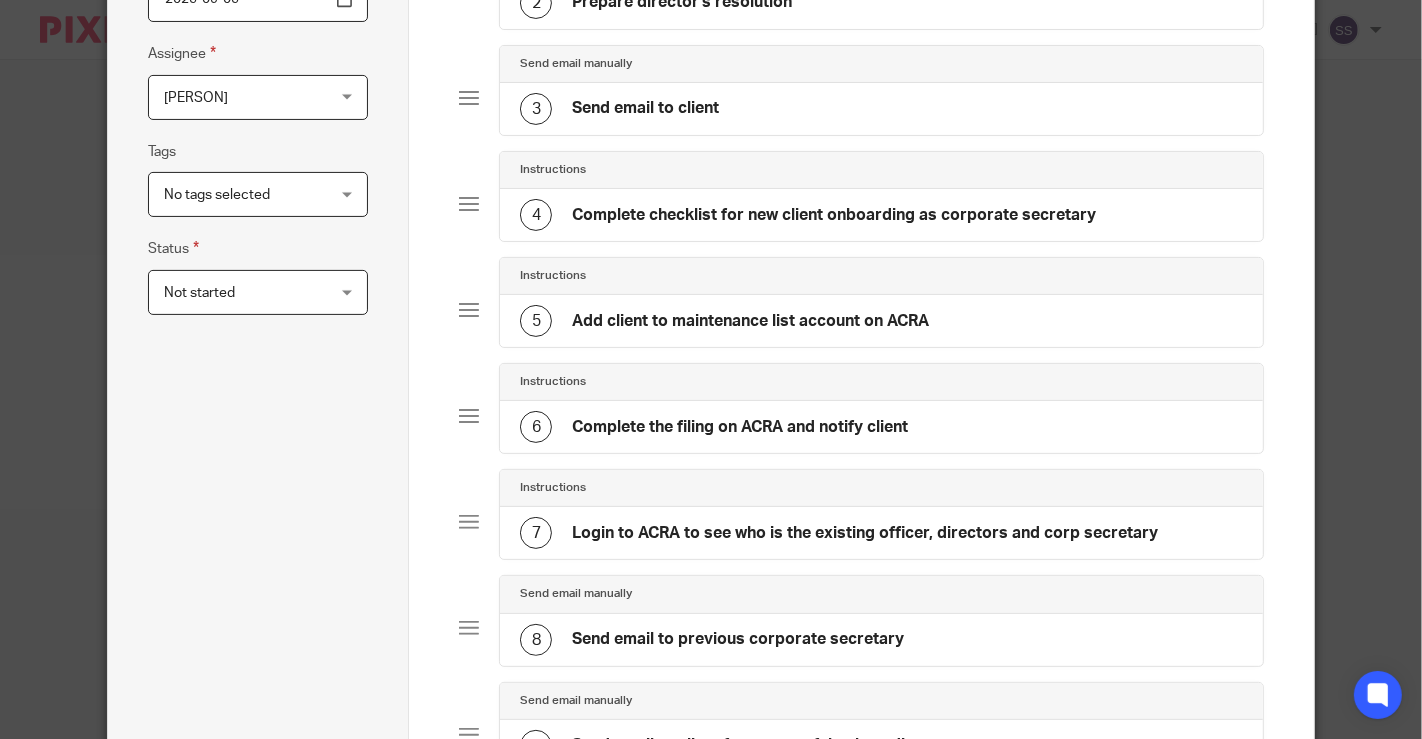 scroll, scrollTop: 818, scrollLeft: 0, axis: vertical 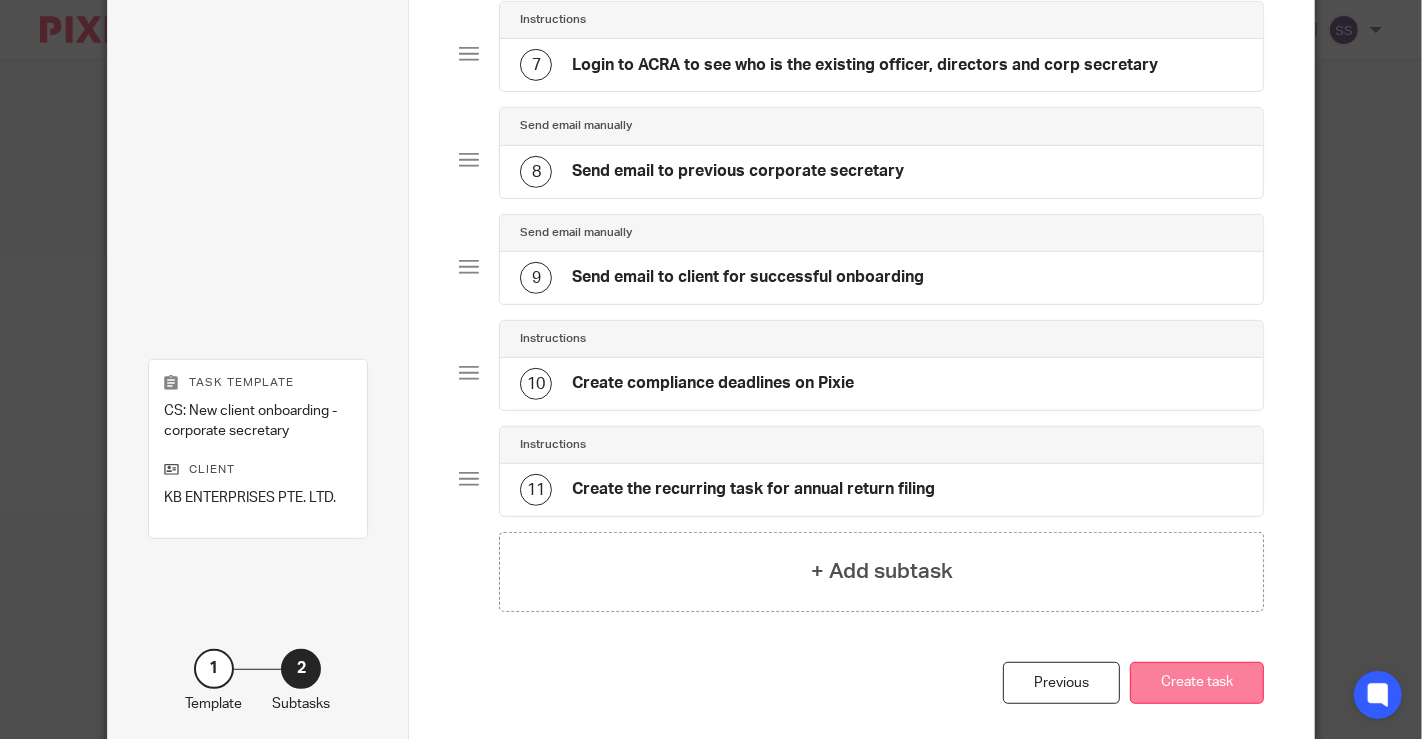 click on "Create task" at bounding box center (1197, 683) 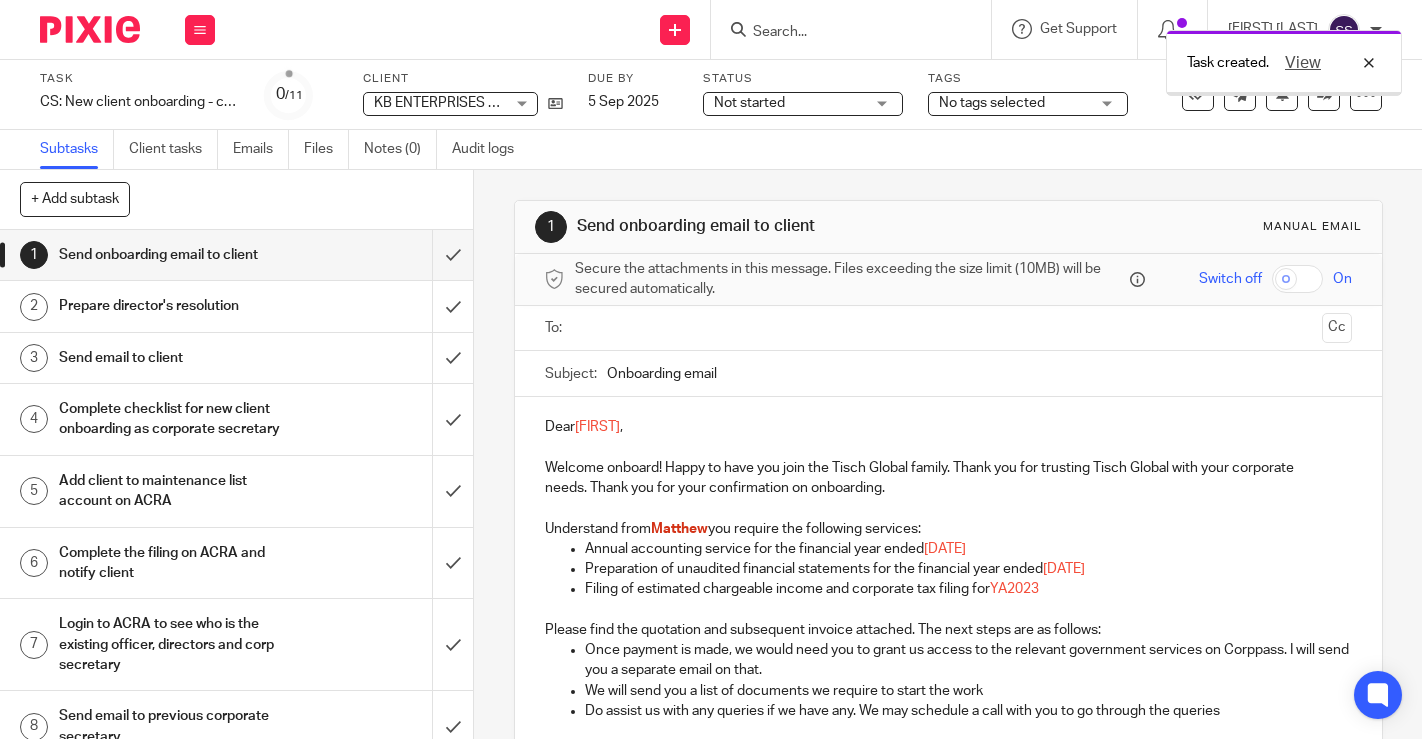 scroll, scrollTop: 0, scrollLeft: 0, axis: both 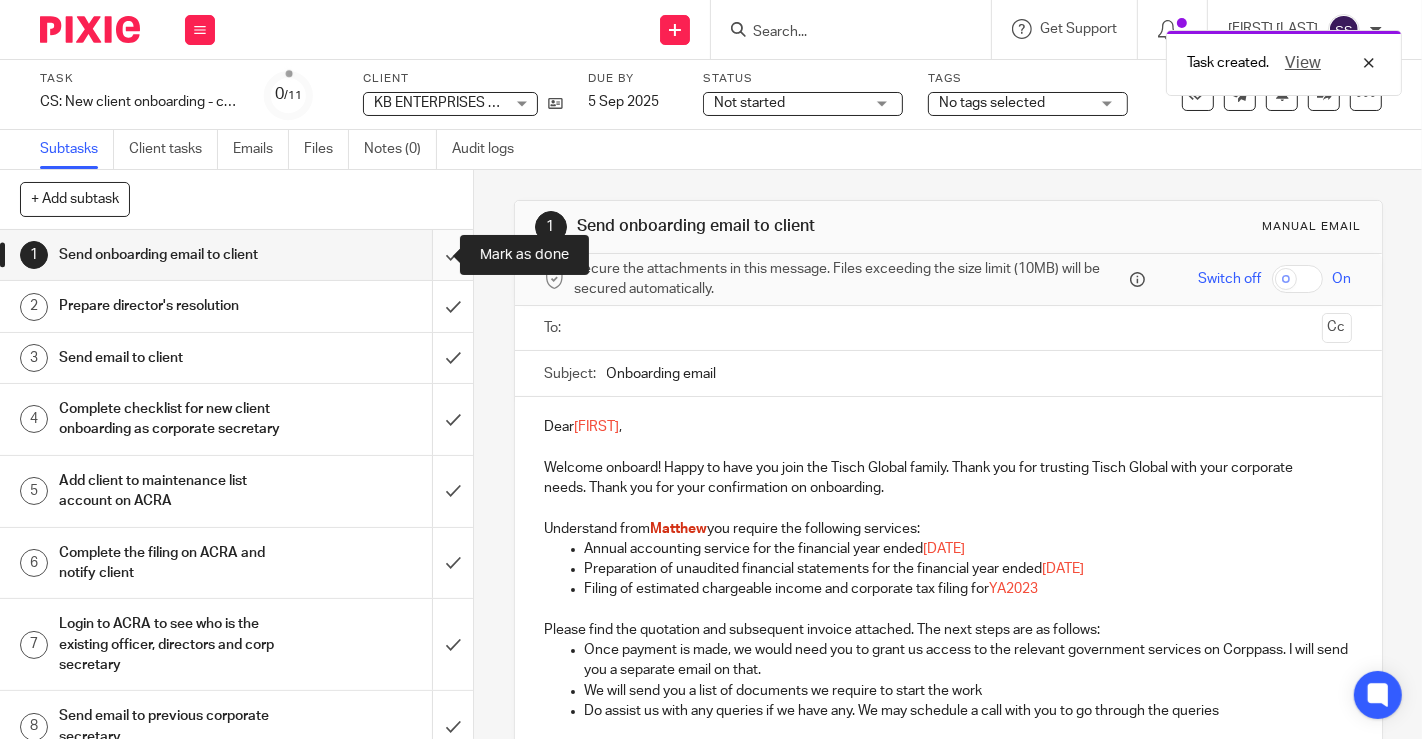 click at bounding box center (236, 255) 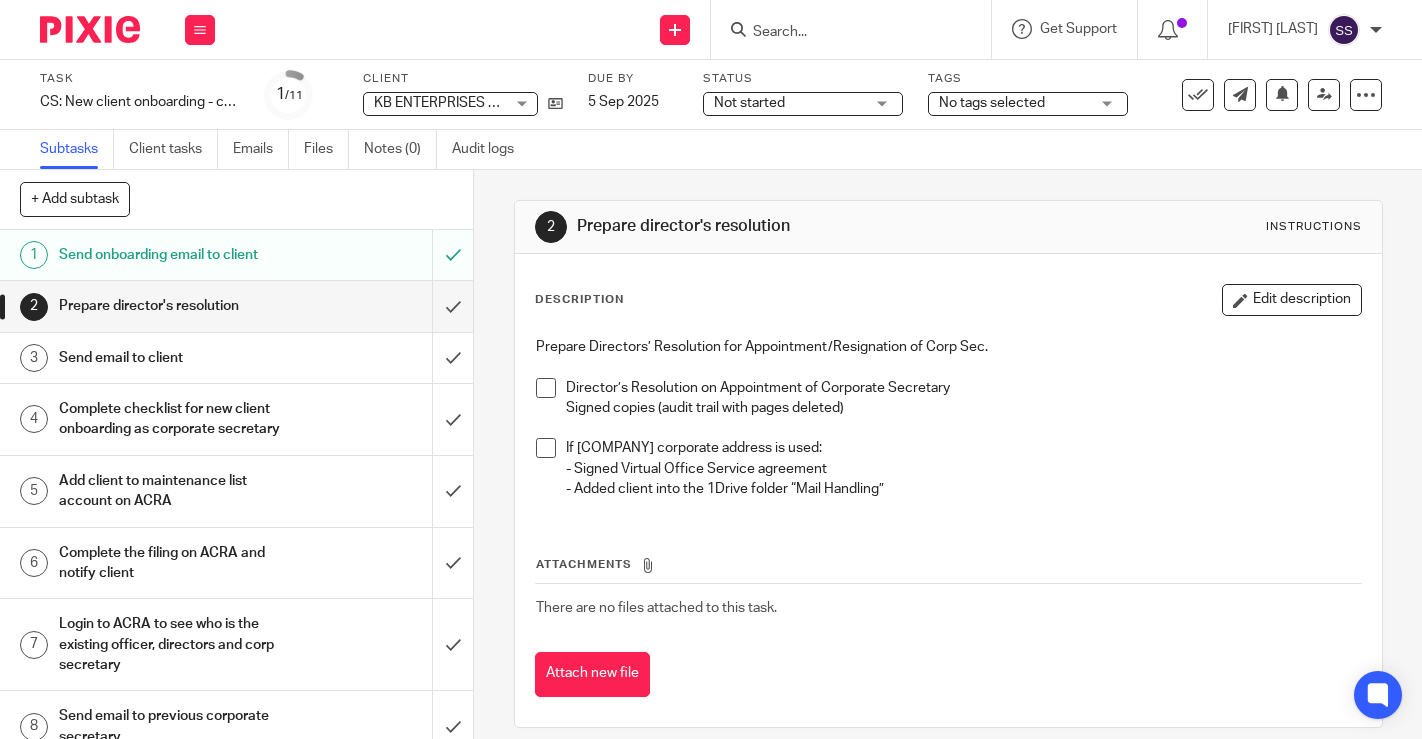 scroll, scrollTop: 0, scrollLeft: 0, axis: both 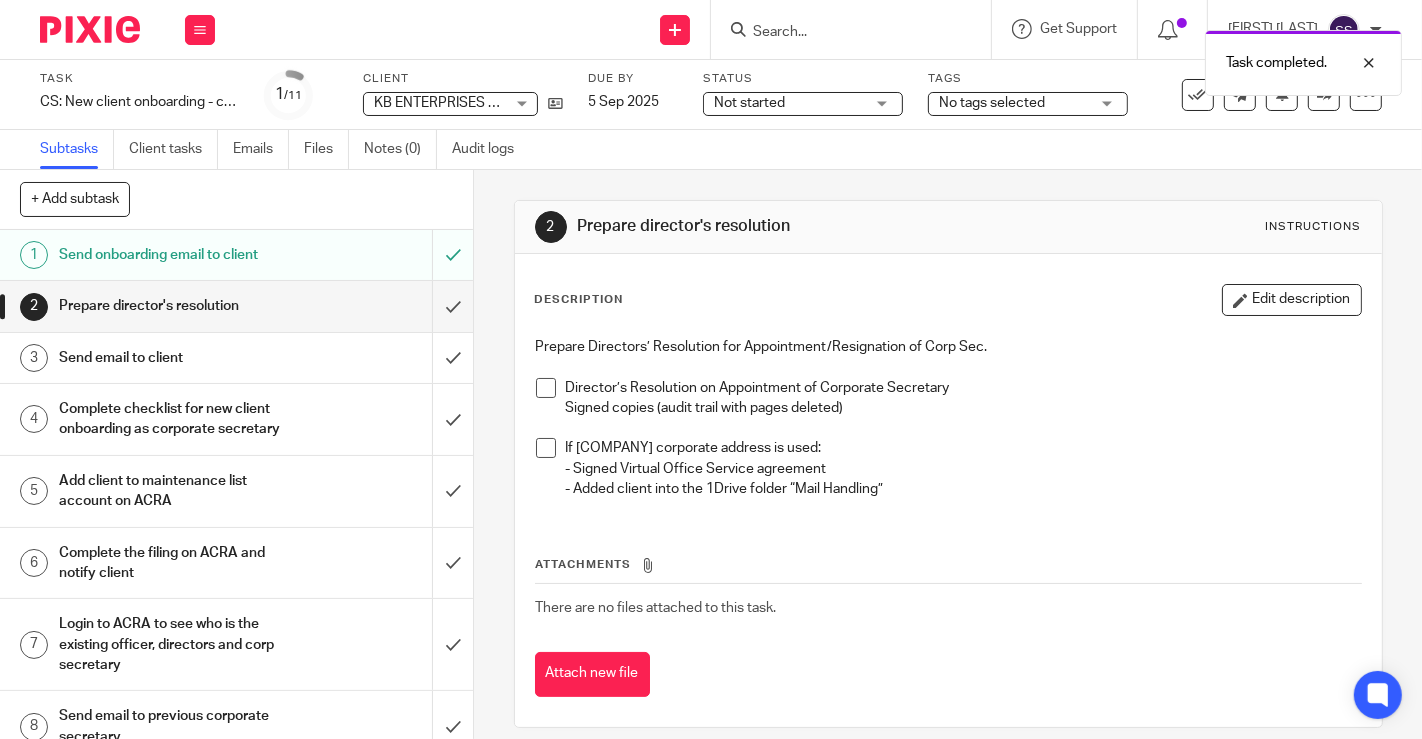 drag, startPoint x: 971, startPoint y: 99, endPoint x: 971, endPoint y: 116, distance: 17 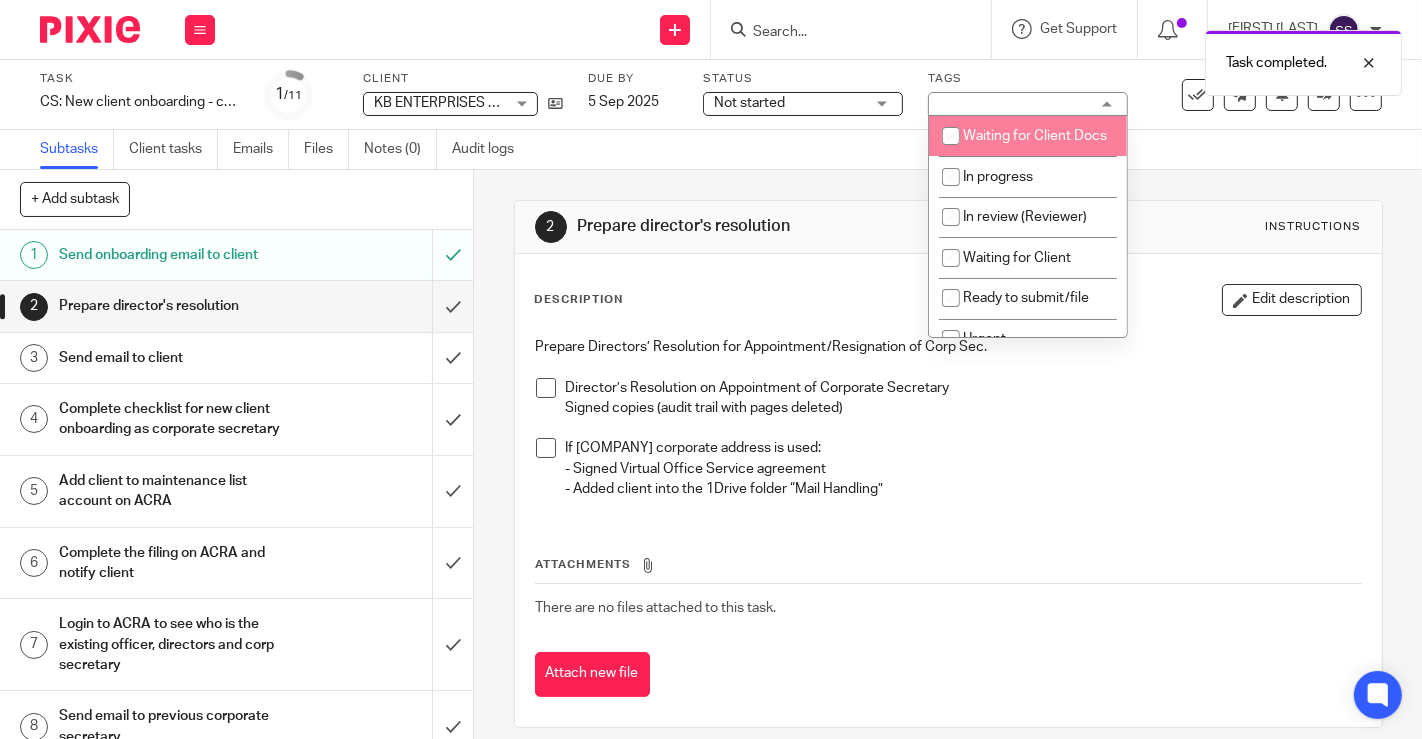 click on "Waiting for Client Docs" at bounding box center [1028, 136] 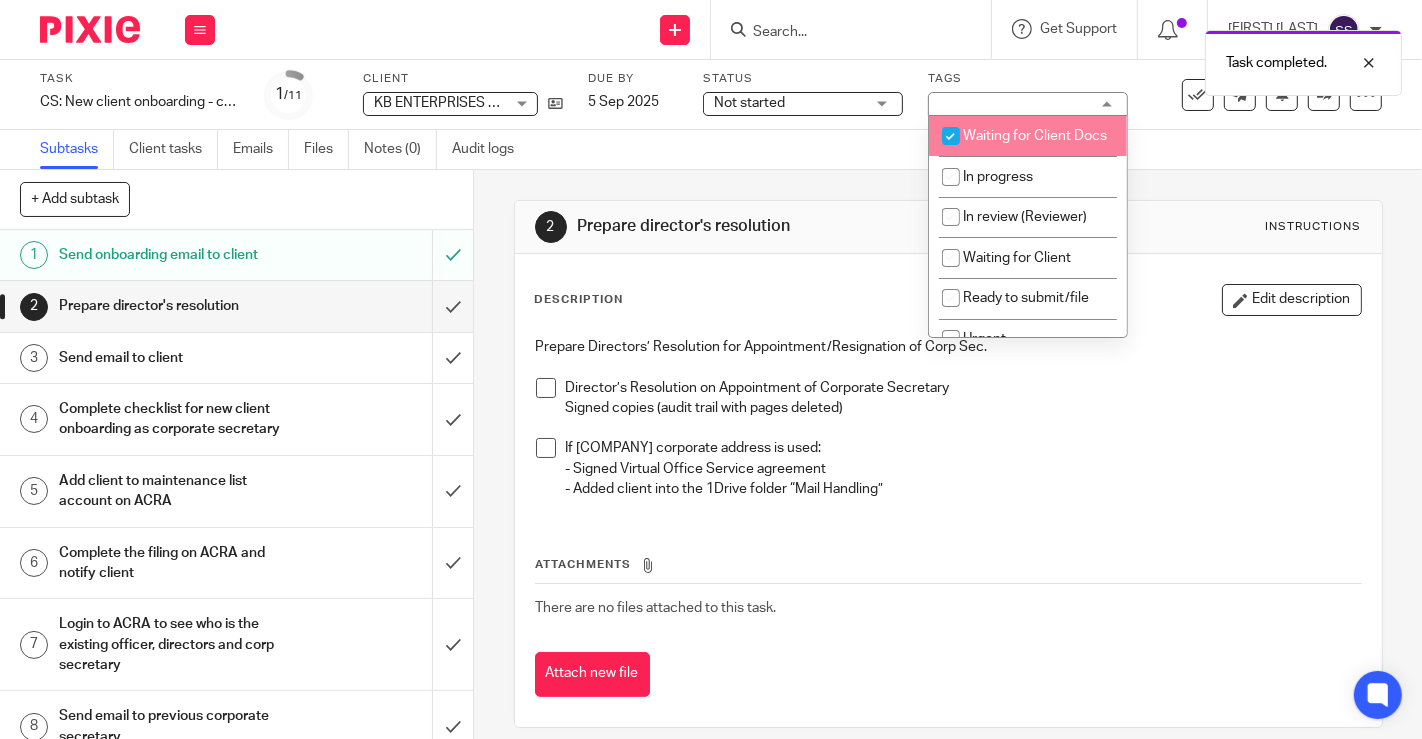 checkbox on "true" 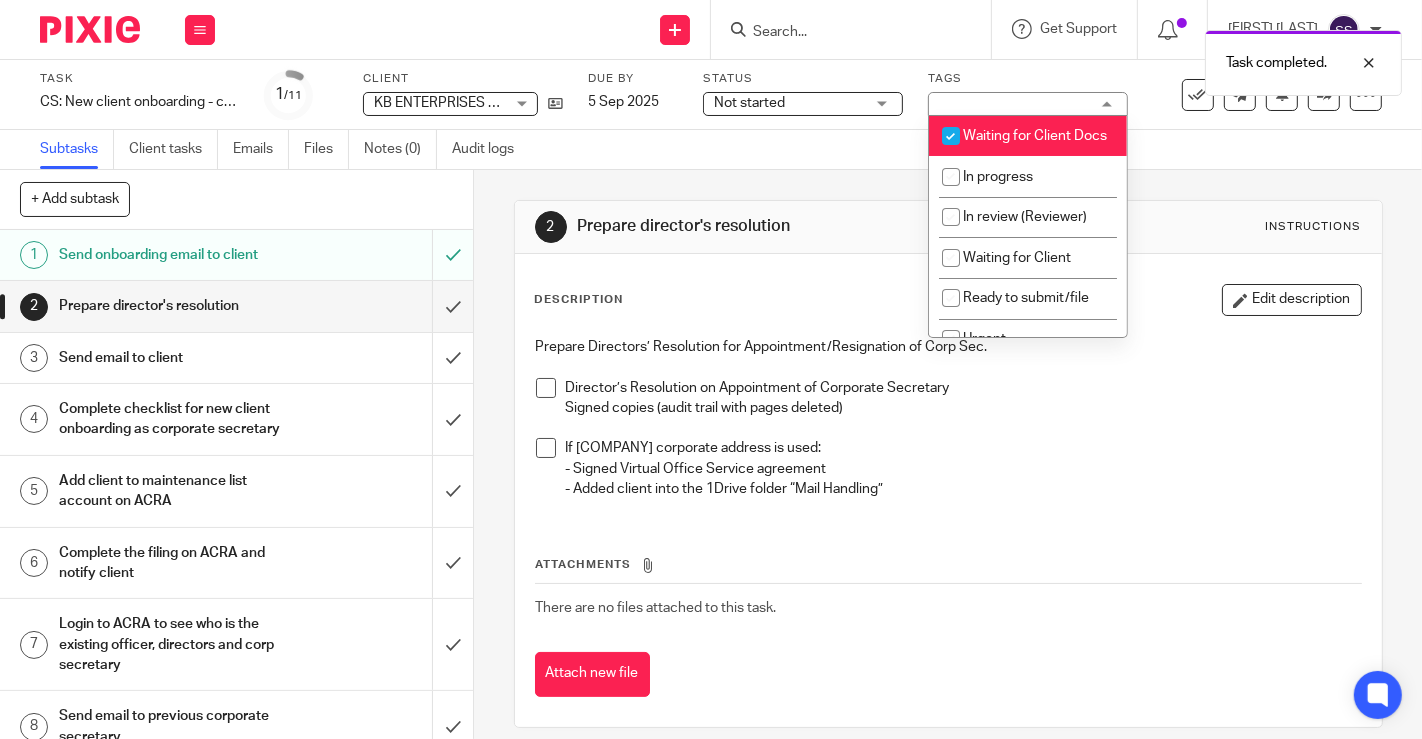 click on "2
Prepare director's resolution
Instructions
Description
Edit description
Prepare Directors’ Resolution for Appointment/Resignation of Corp Sec.   Director’s Resolution on Appointment of Corporate Secretary Signed copies (audit trail with pages deleted)   If Tisch Global corporate address is used: - Signed Virtual Office Service agreement - Added client into the 1Drive folder “Mail Handling”           Attachments     There are no files attached to this task.   Attach new file" at bounding box center (948, 454) 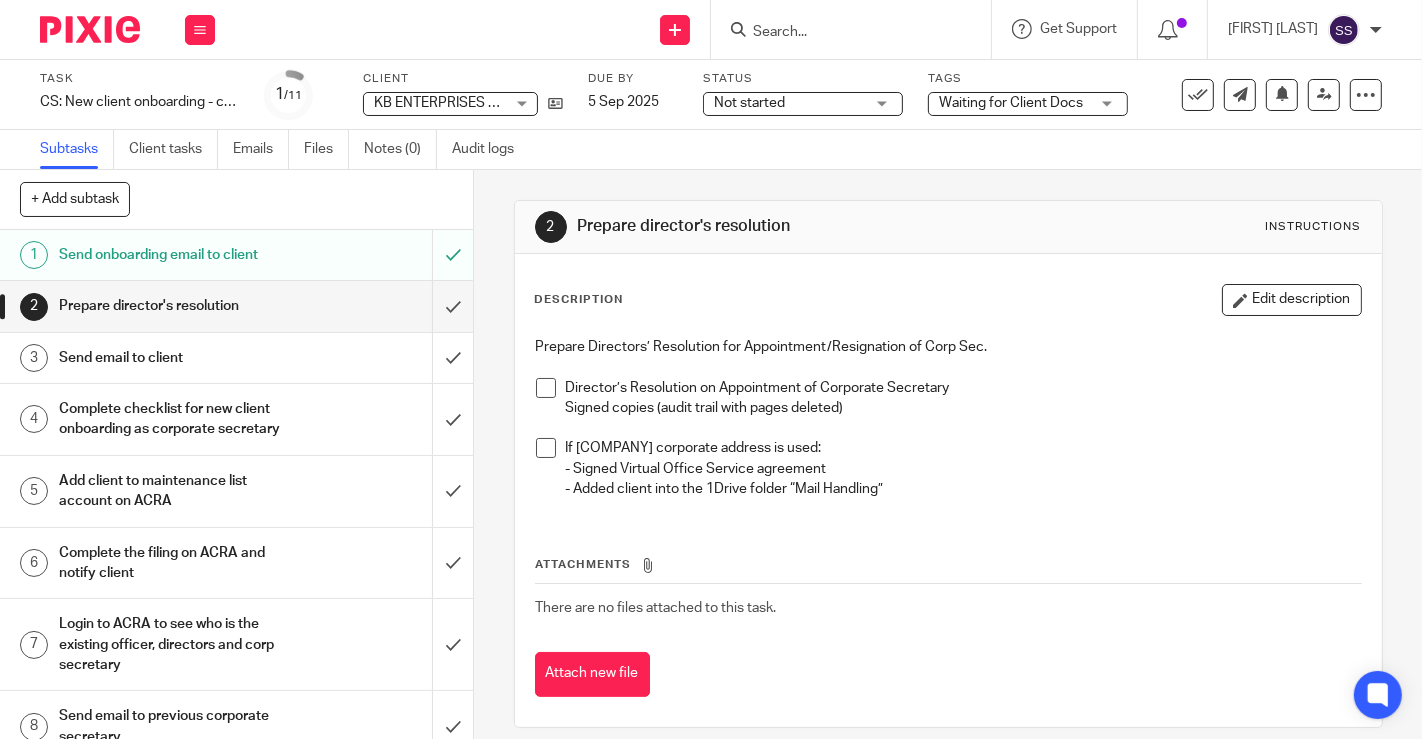 click at bounding box center (546, 388) 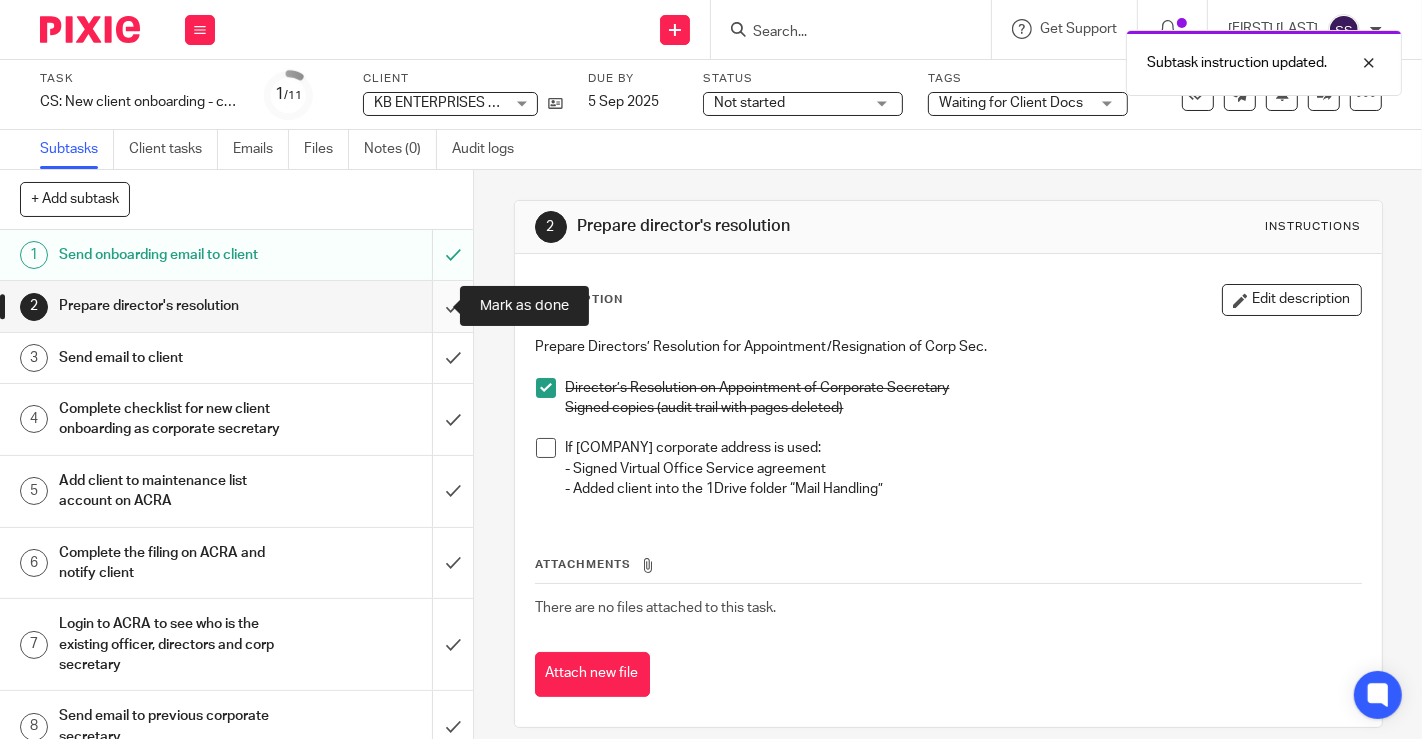 click at bounding box center (236, 306) 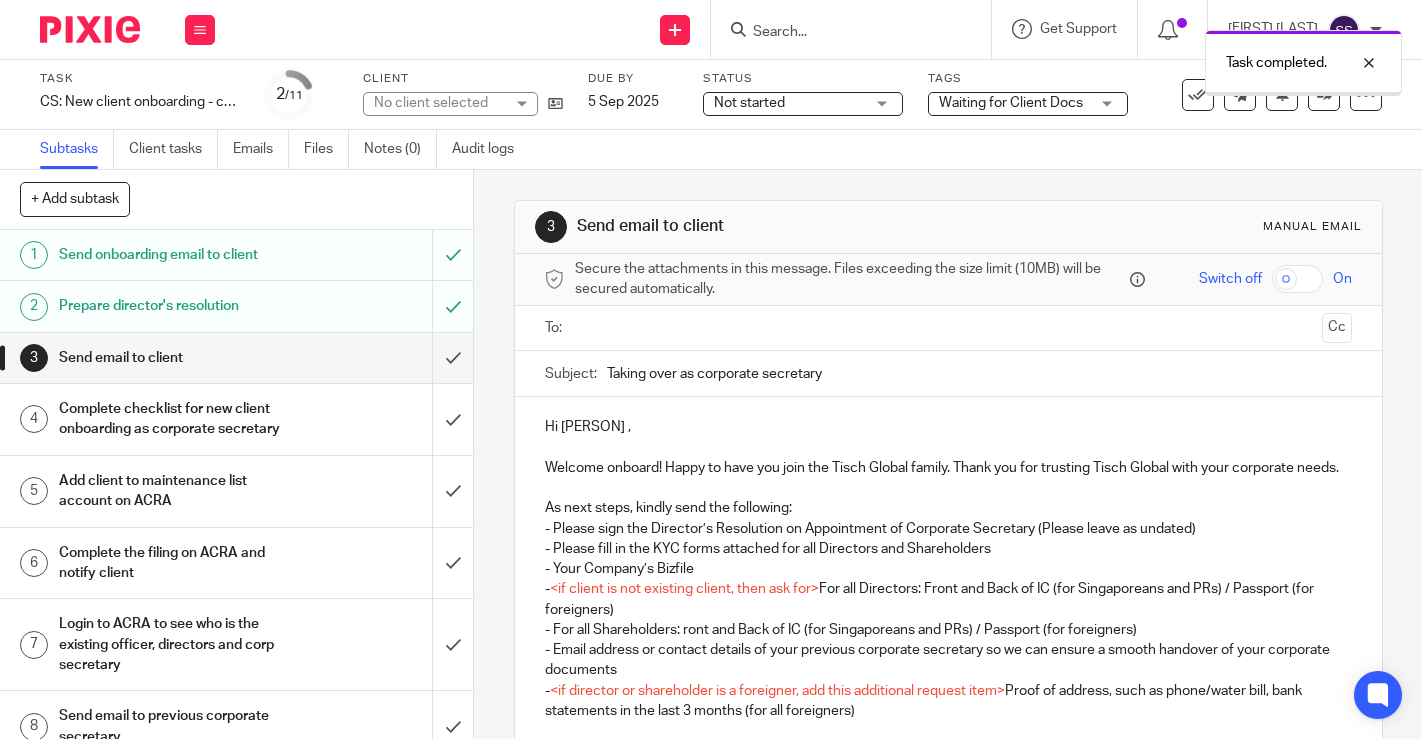 scroll, scrollTop: 0, scrollLeft: 0, axis: both 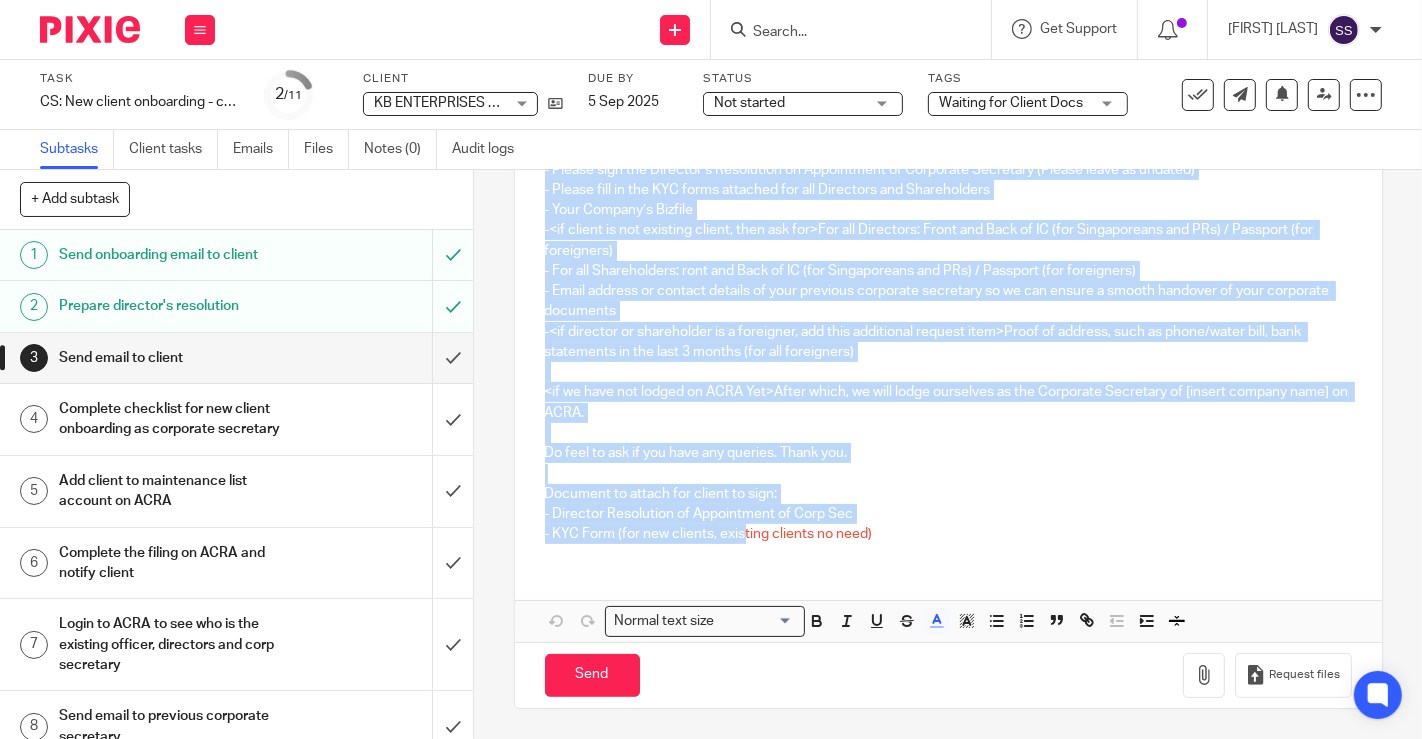 drag, startPoint x: 533, startPoint y: 324, endPoint x: 900, endPoint y: 549, distance: 430.48114 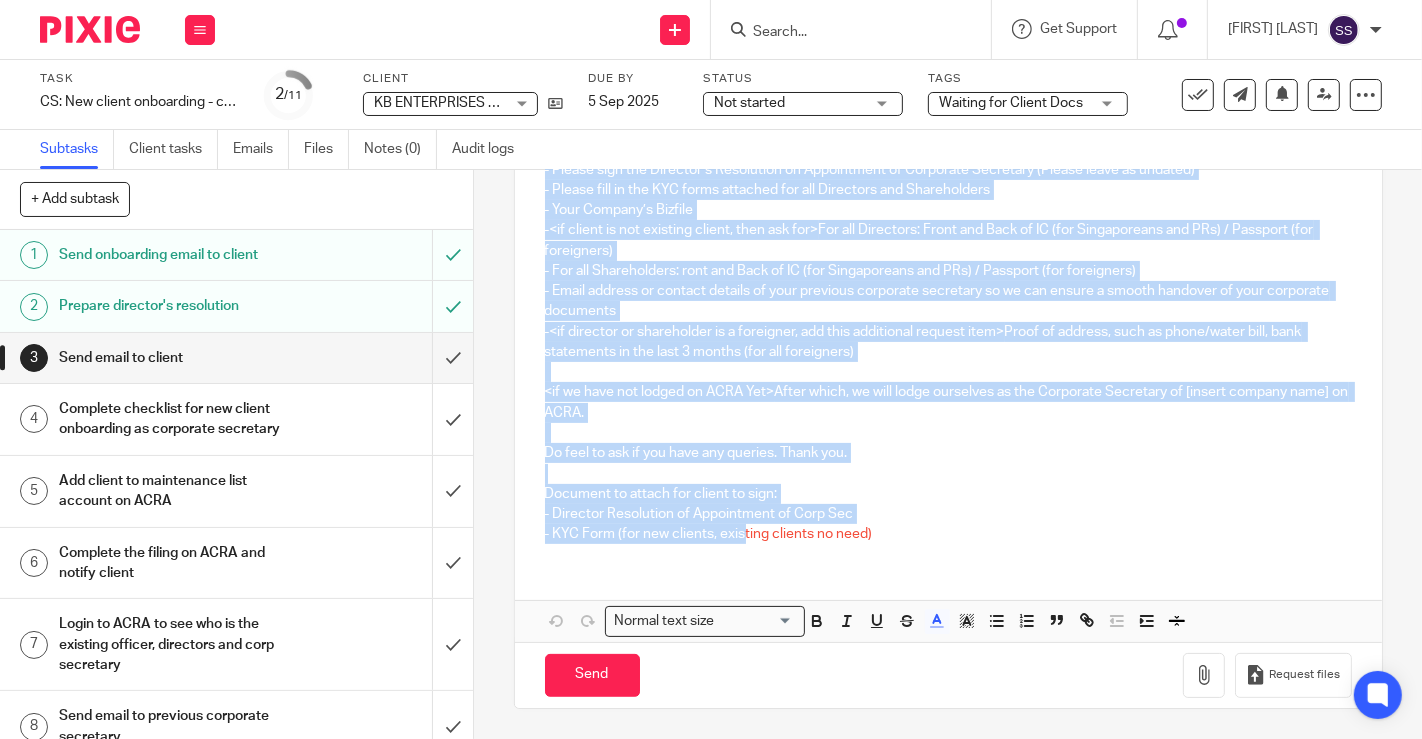 copy on "As next steps, kindly send the following: -          Please sign the Director’s Resolution on Appointment of Corporate Secretary (Please leave as undated) -          Please fill in the KYC forms attached for all Directors and Shareholders -          Your Company’s Bizfile -           <if client is not existing client, then ask for>  For all Directors: Front and Back of IC (for Singaporeans and PRs) / Passport (for foreigners) in KB ENTERPRISES PTE. LTD. - For all Shareholders: ront and Back of IC (for Singaporeans and PRs) / Passport (for foreigners) in KB ENTERPRISES PTE. LTD. -          Email address or contact details of your previous corporate secretary so we can ensure a smooth handover of your corporate documents -           <if director or shareholder is a foreigner, add this additional request item>  Proof of address, such as phone/water bill, bank statements in the last 3 months (for all foreigners)   <if we have not lodged on ACRA Yet>  After which, we will lodge ourselves as the Corporate Secret..." 